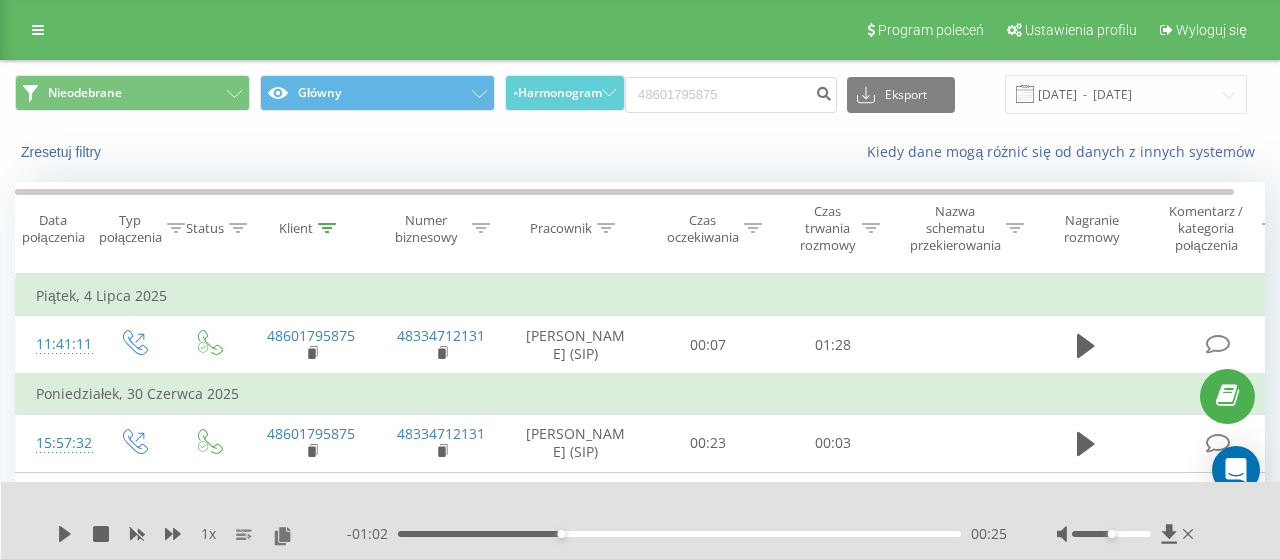 scroll, scrollTop: 0, scrollLeft: 0, axis: both 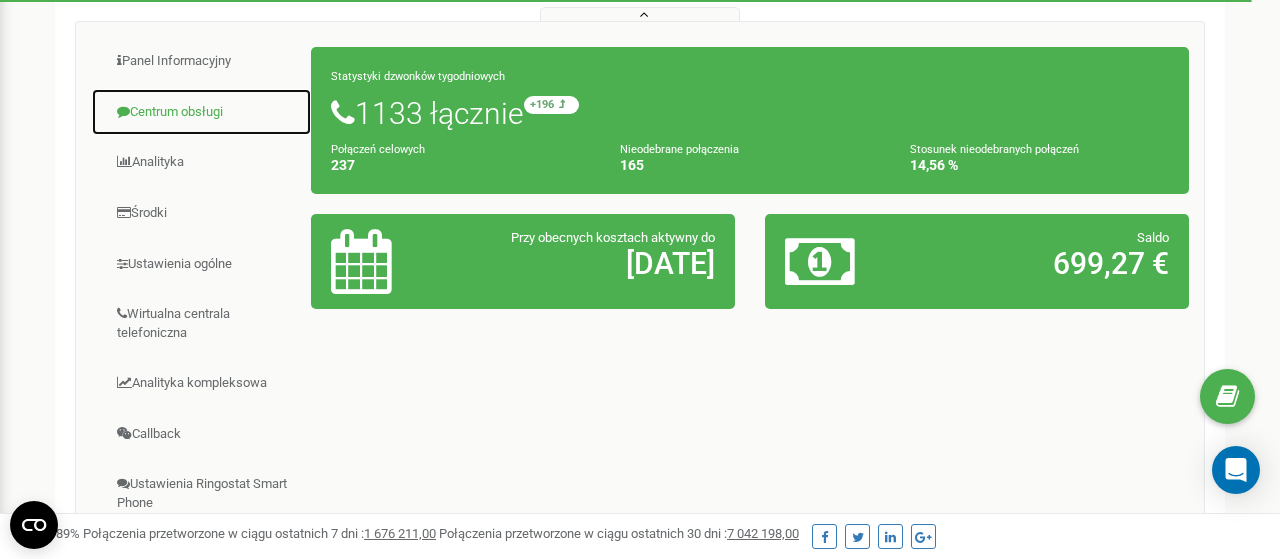 click on "Centrum obsługi" at bounding box center (201, 112) 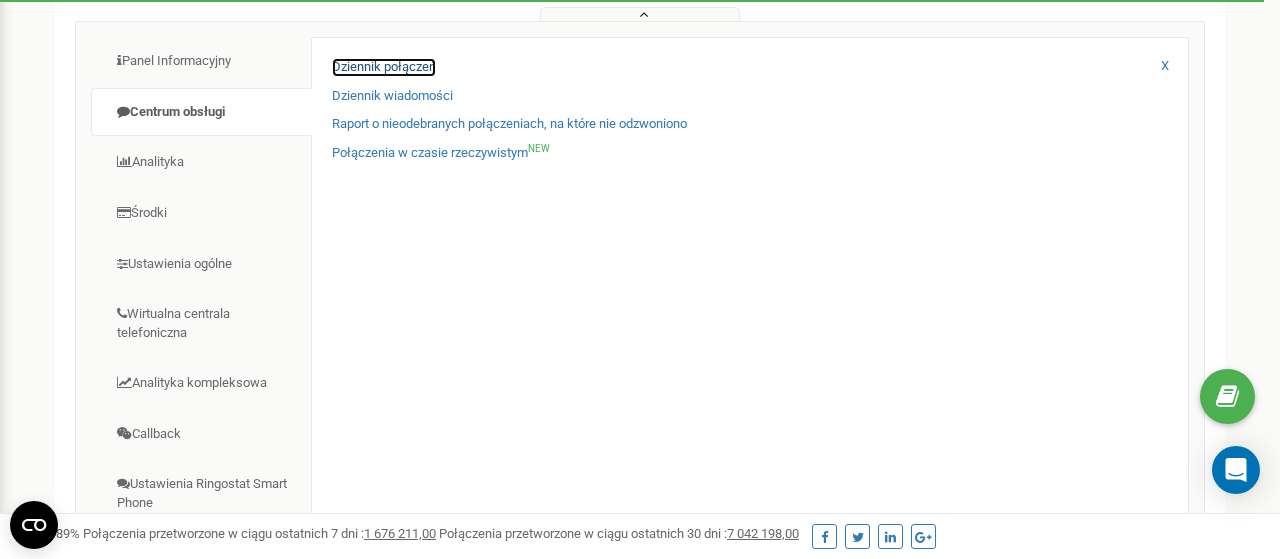click on "Dziennik połączeń" at bounding box center (384, 67) 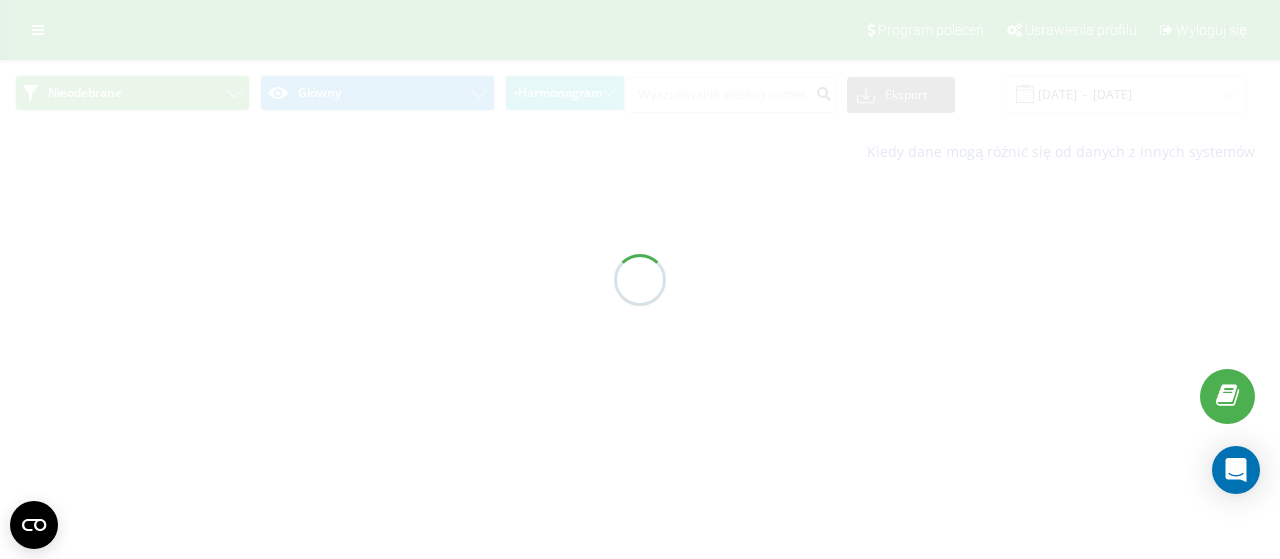scroll, scrollTop: 0, scrollLeft: 0, axis: both 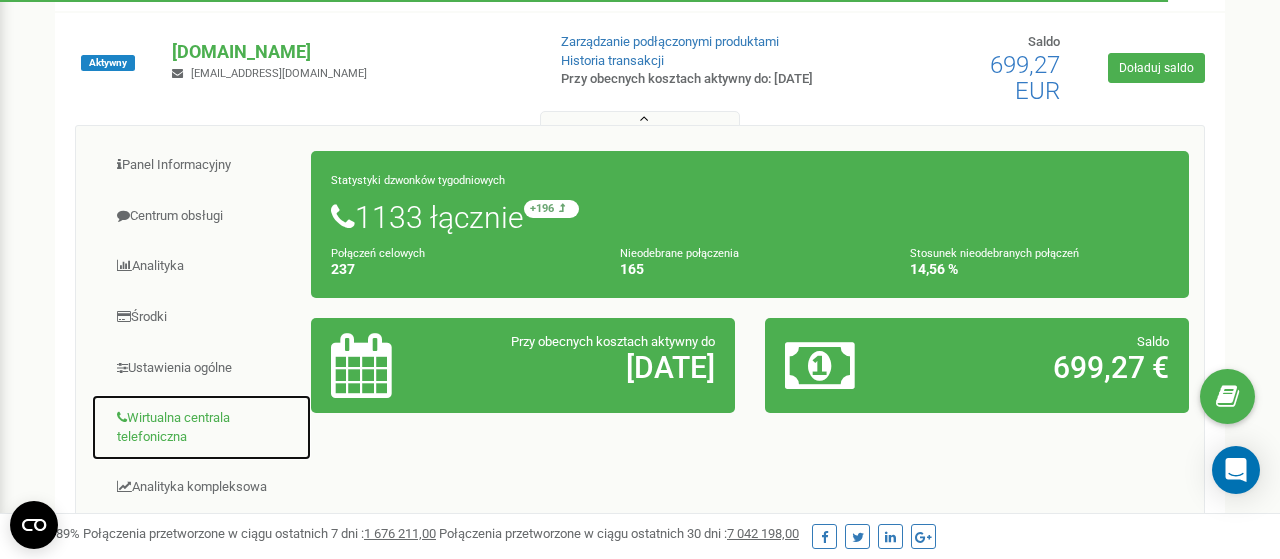click on "Wirtualna centrala telefoniczna" at bounding box center (201, 427) 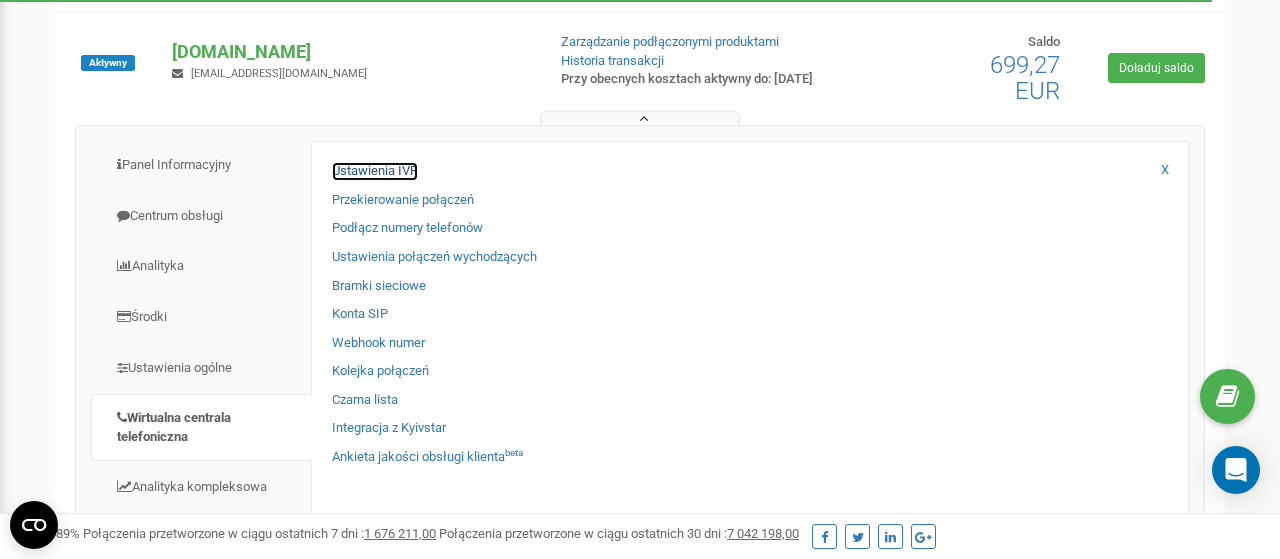 click on "Ustawienia IVR" at bounding box center [375, 171] 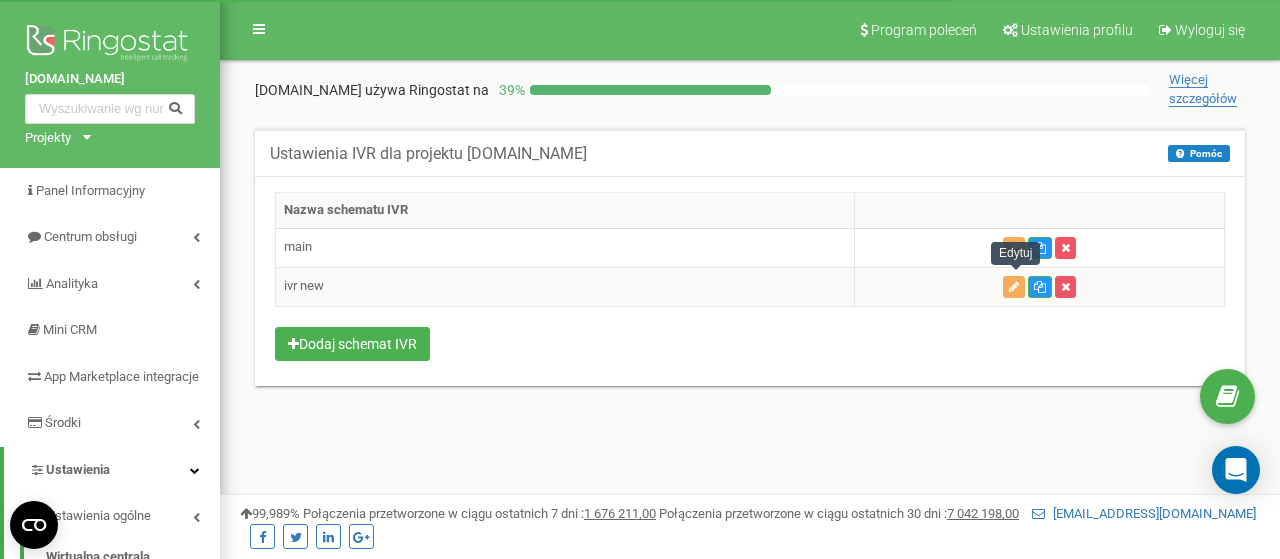 scroll, scrollTop: 0, scrollLeft: 0, axis: both 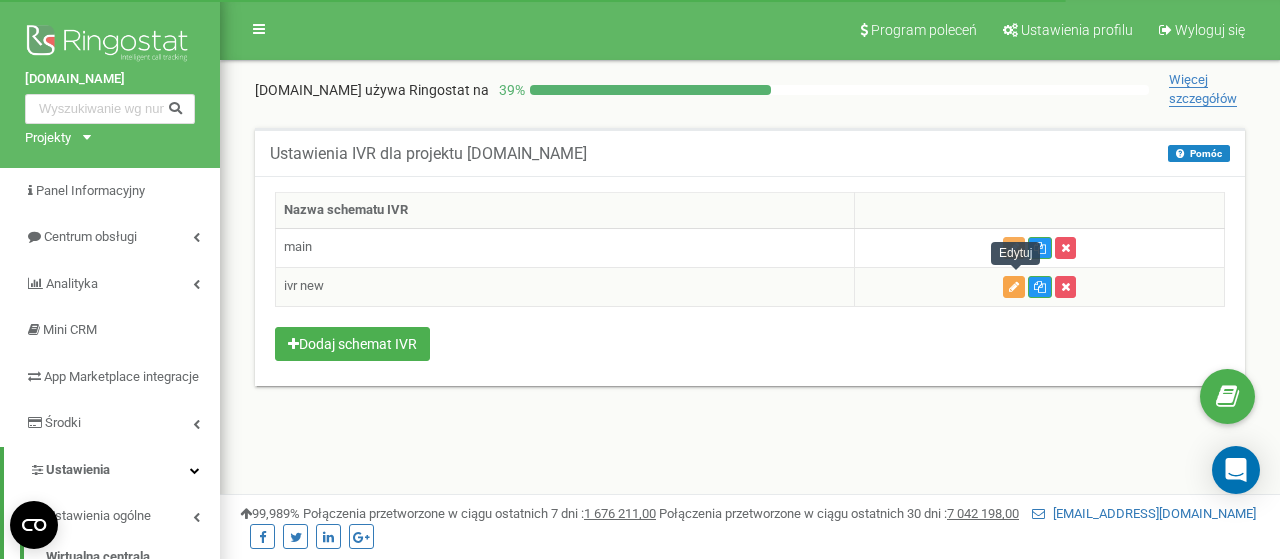 click at bounding box center [1014, 287] 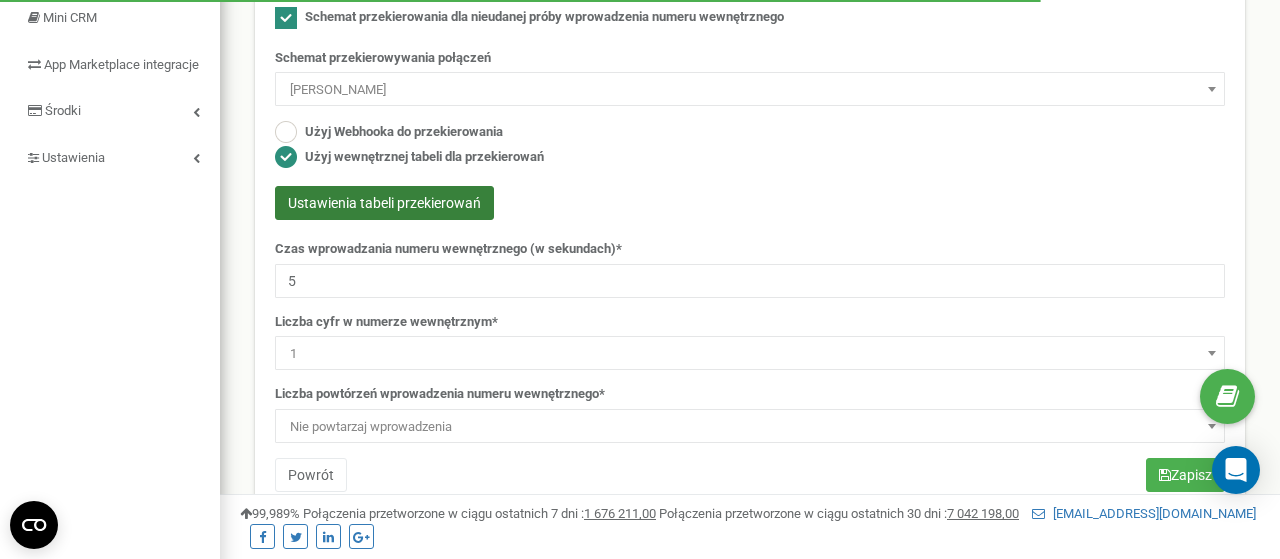 scroll, scrollTop: 312, scrollLeft: 0, axis: vertical 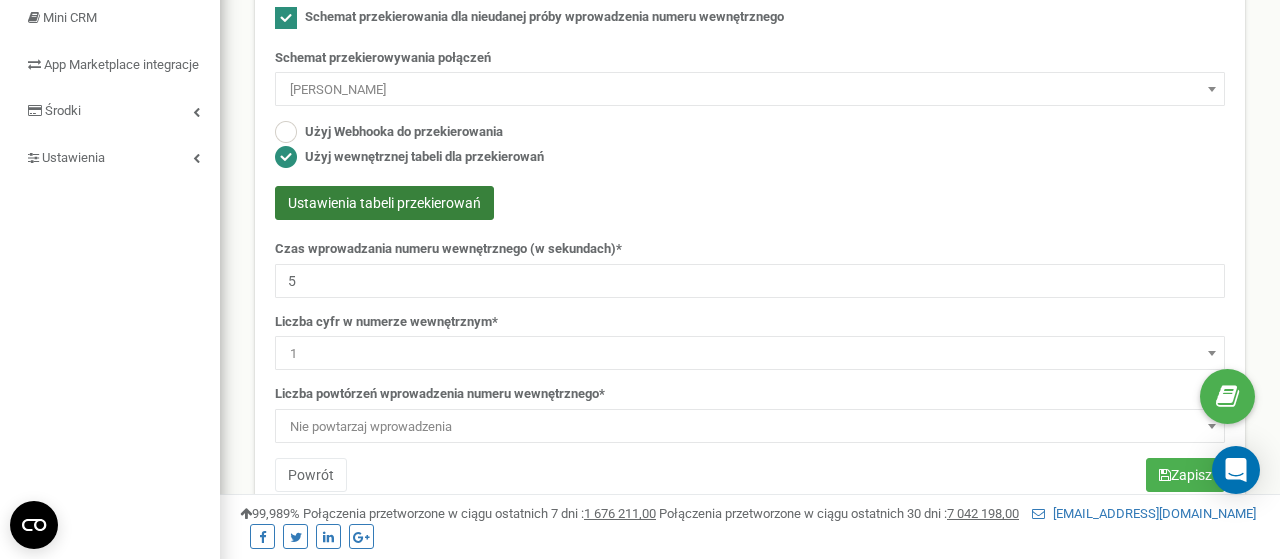 click on "Ustawienia tabeli przekierowań" at bounding box center [384, 203] 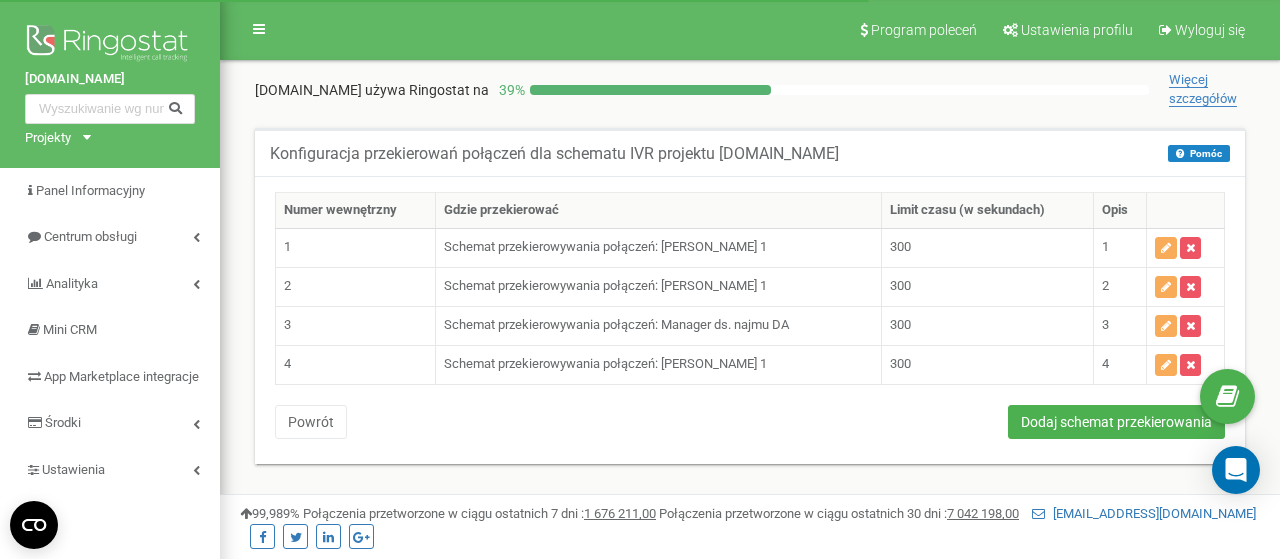 scroll, scrollTop: 0, scrollLeft: 0, axis: both 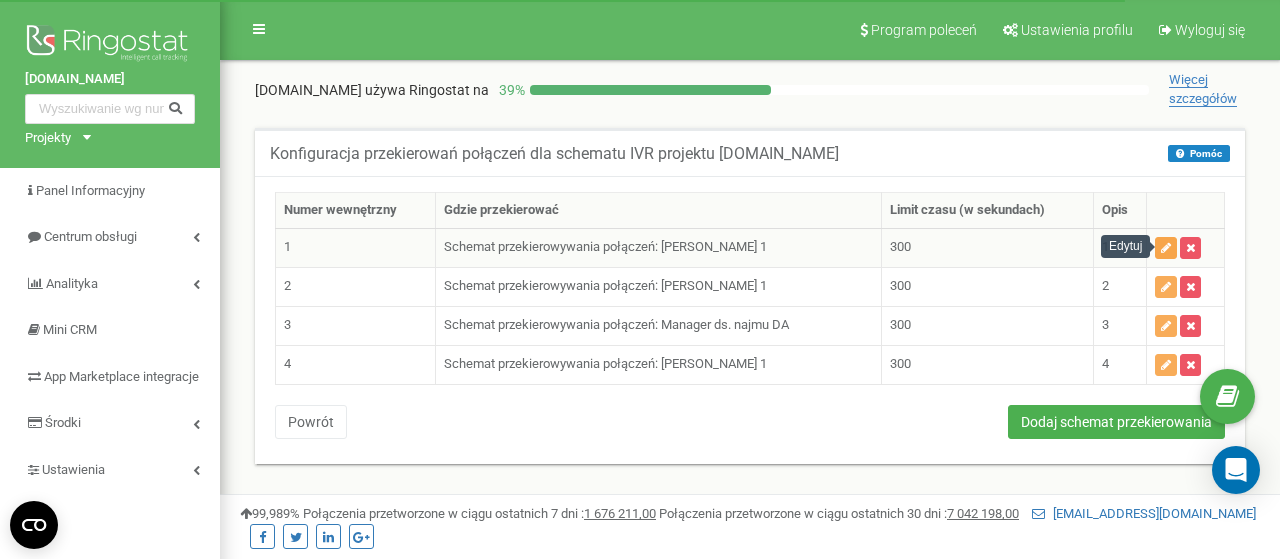 click at bounding box center [1166, 248] 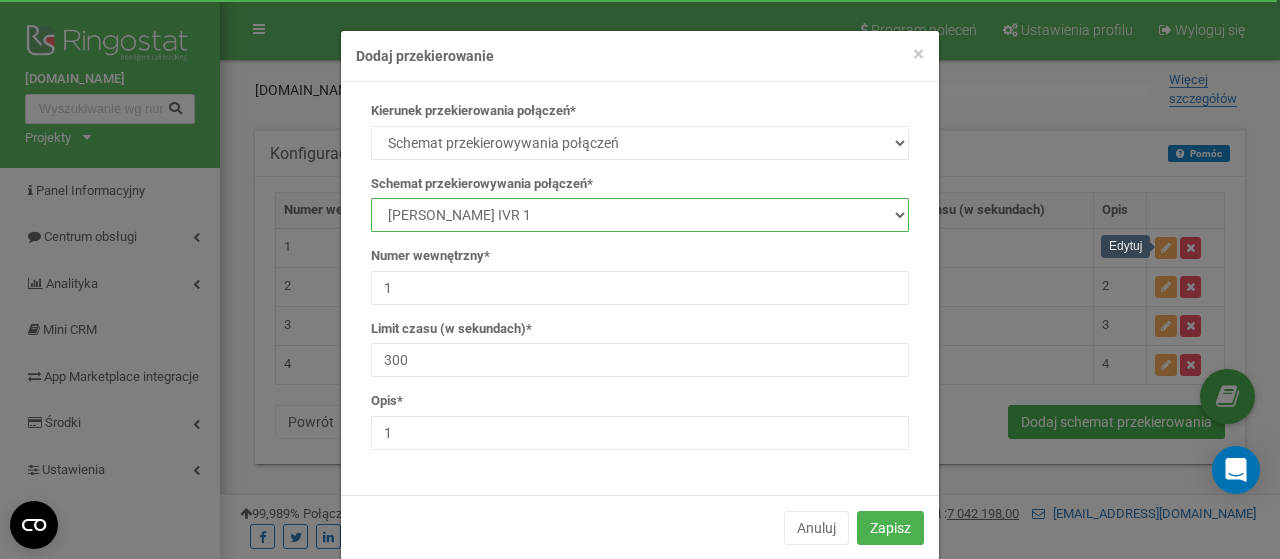 select on "140450" 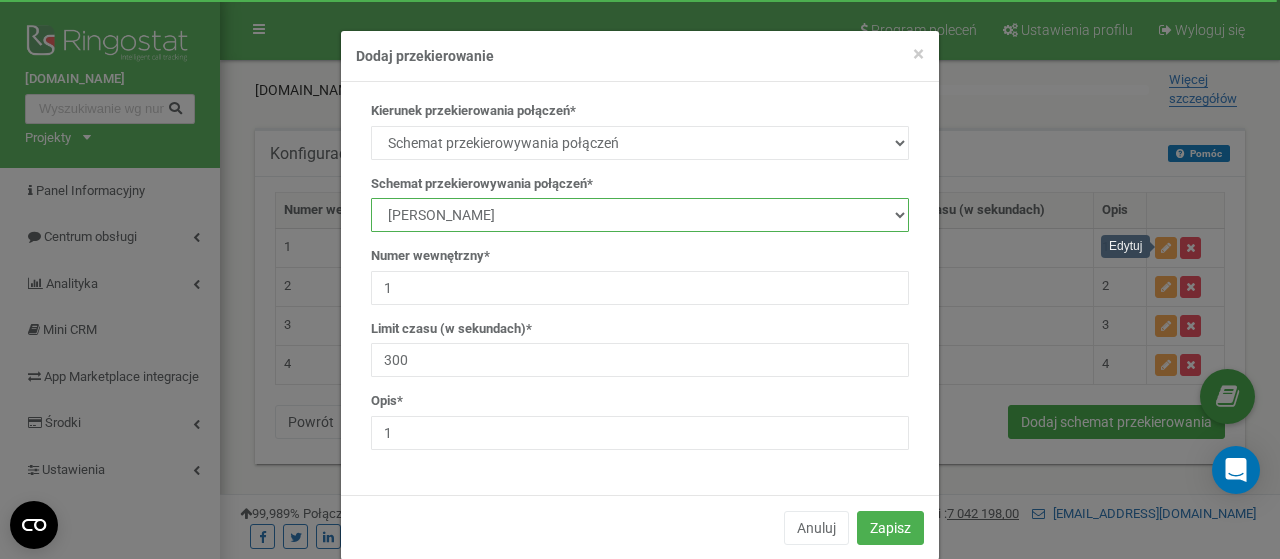 click on "[PERSON_NAME]" at bounding box center (0, 0) 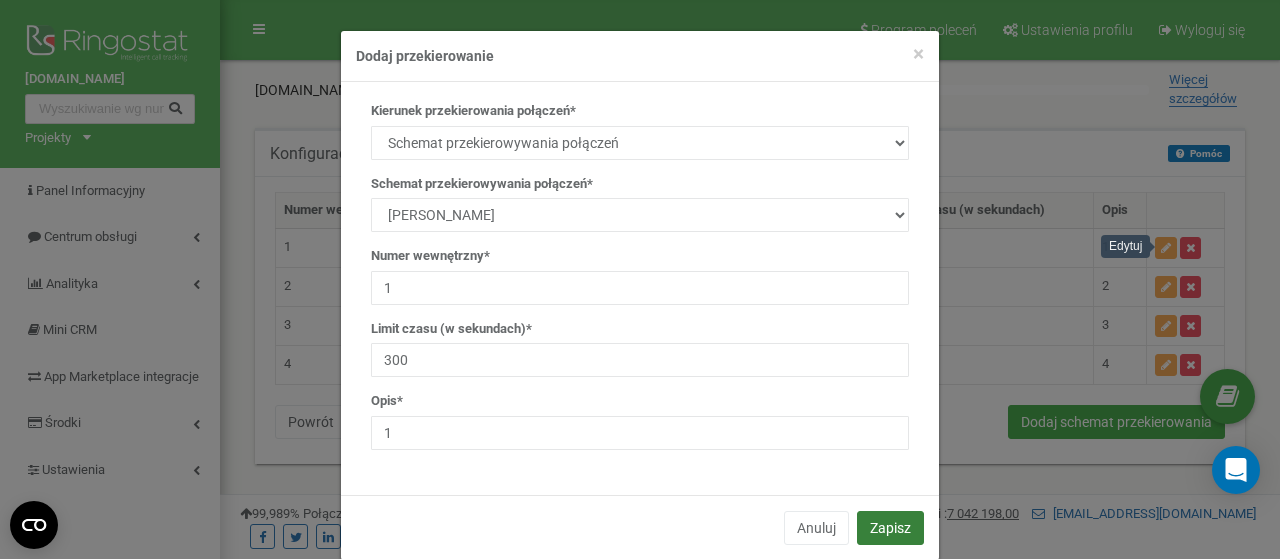 click on "Zapisz" at bounding box center [890, 528] 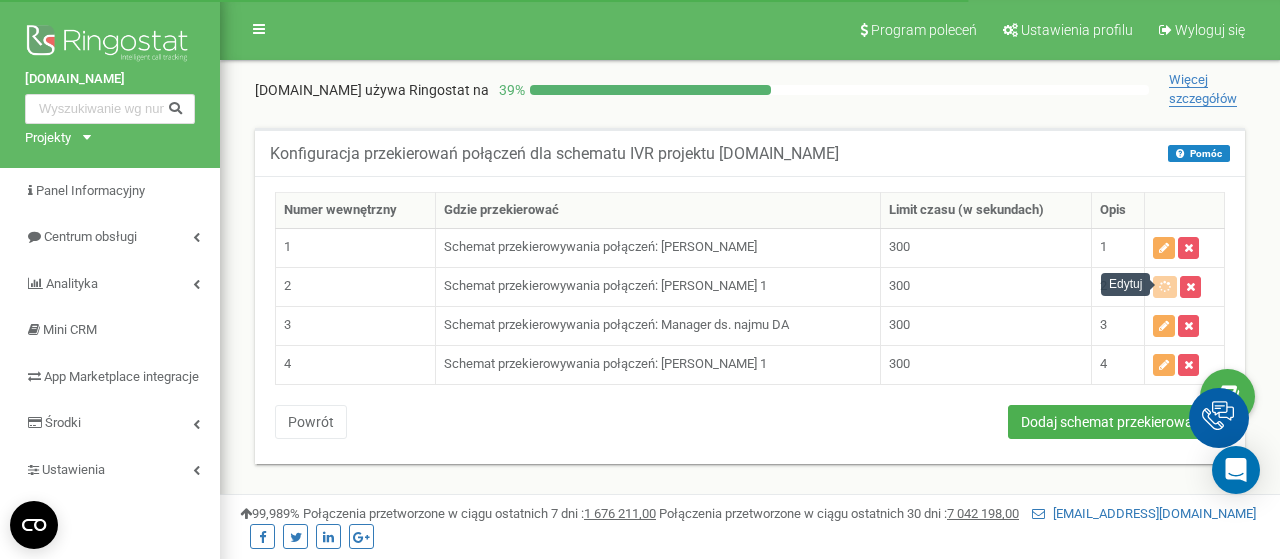 scroll, scrollTop: 0, scrollLeft: 0, axis: both 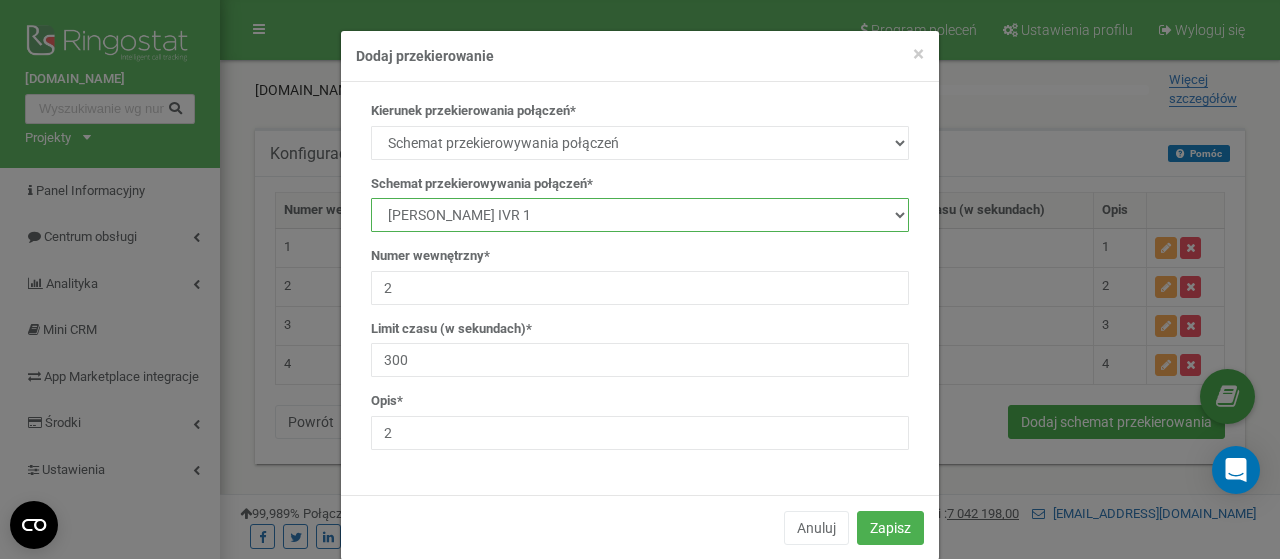click on "manager
Main
IVR new
[PERSON_NAME]
[PERSON_NAME]
[PERSON_NAME]
Manager ds. najmu DA
IVR reserve
[PERSON_NAME]
[PERSON_NAME] i [PERSON_NAME]
test
[PERSON_NAME] 1
[PERSON_NAME] IVR 1
[PERSON_NAME] 1
[PERSON_NAME] IVR 1" at bounding box center [640, 215] 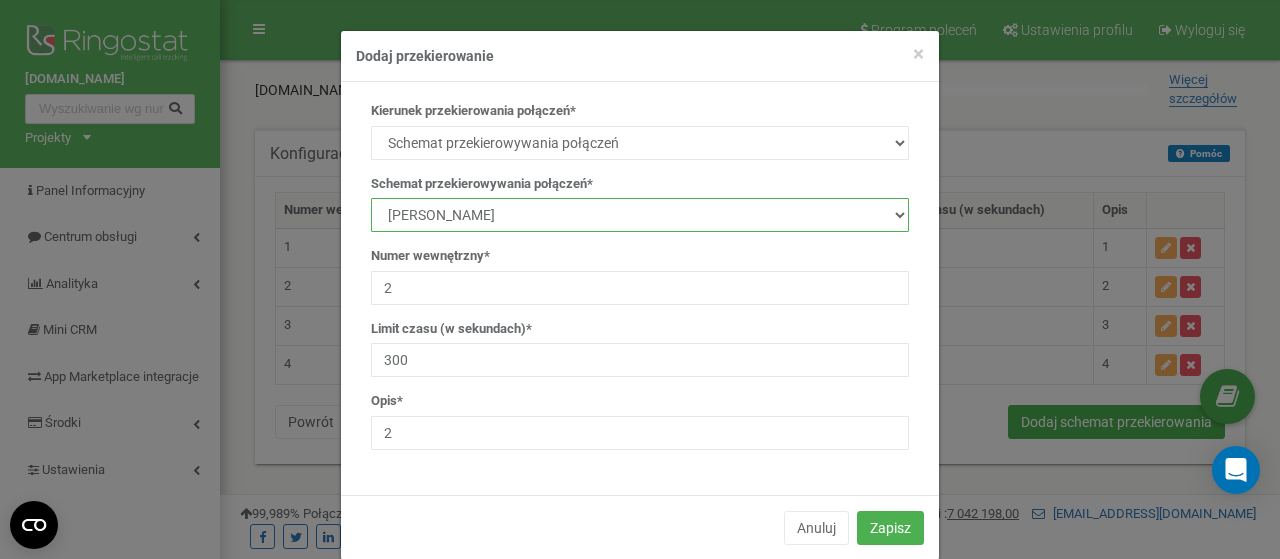 click on "[PERSON_NAME]" at bounding box center [0, 0] 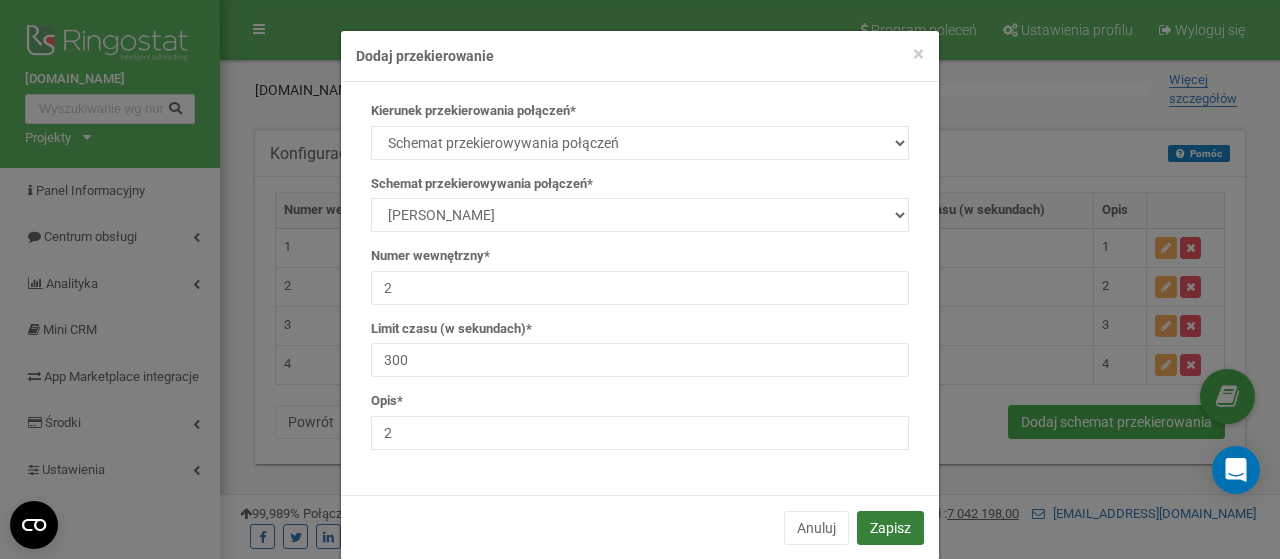 click on "Zapisz" at bounding box center (890, 528) 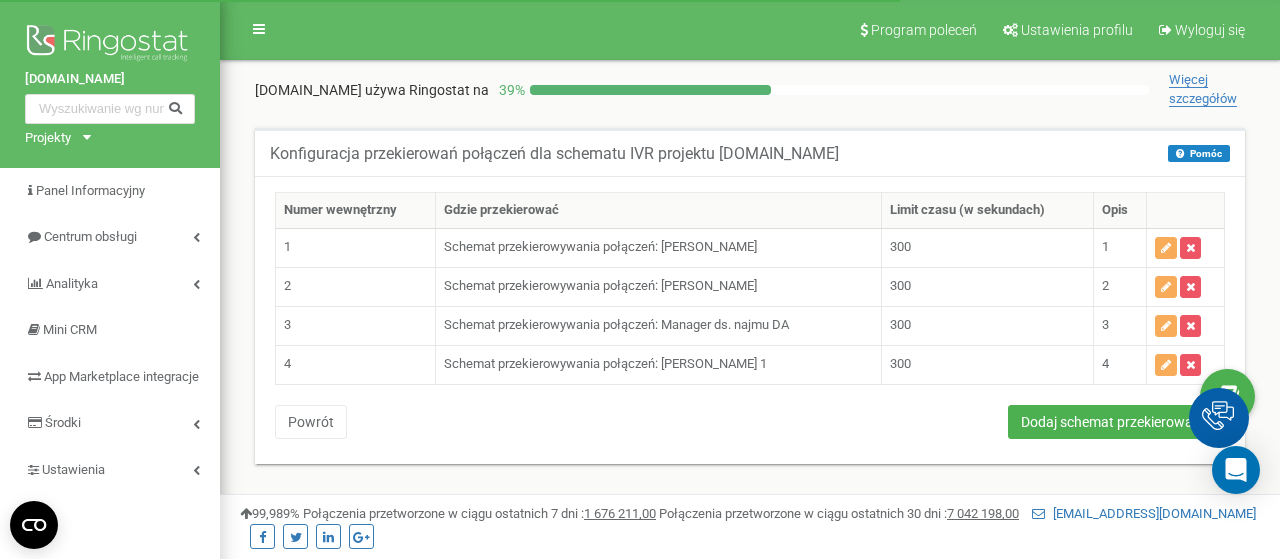 scroll, scrollTop: 0, scrollLeft: 0, axis: both 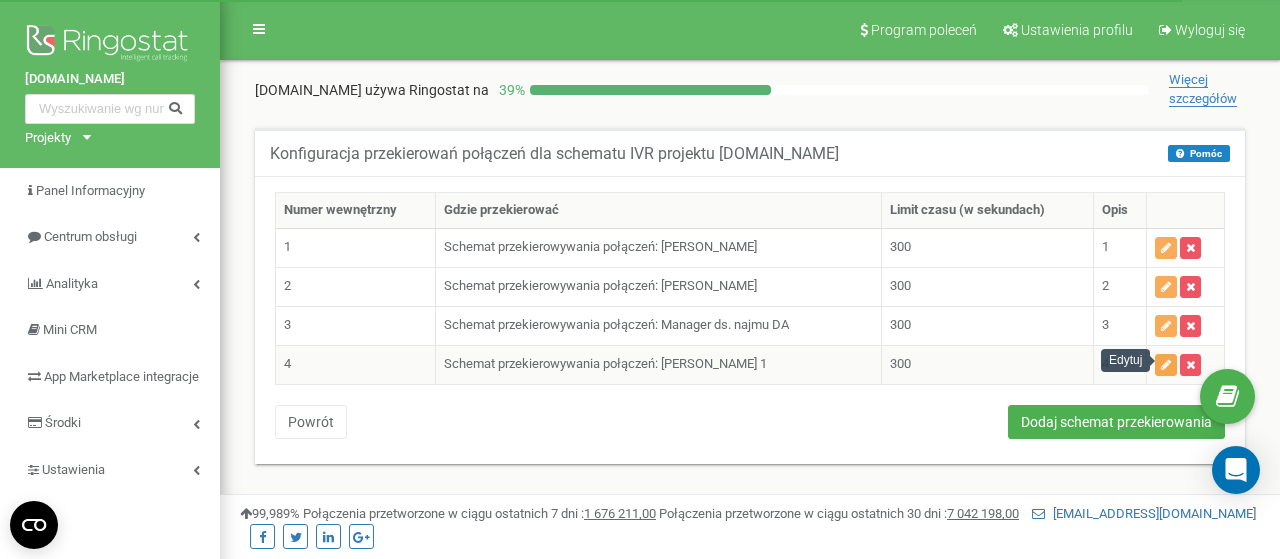 click at bounding box center (1166, 365) 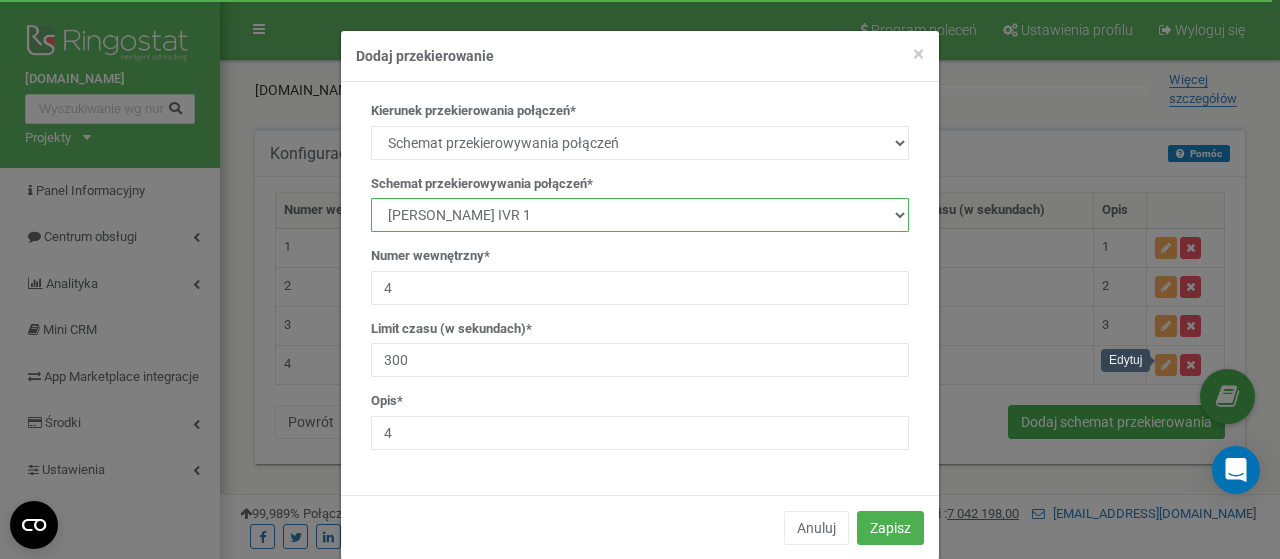 click on "manager
Main
IVR new
[PERSON_NAME]
[PERSON_NAME]
[PERSON_NAME]
Manager ds. najmu DA
IVR reserve
[PERSON_NAME]
[PERSON_NAME] i [PERSON_NAME]
test
[PERSON_NAME] 1
[PERSON_NAME] IVR 1
[PERSON_NAME] 1
[PERSON_NAME] IVR 1" at bounding box center [640, 215] 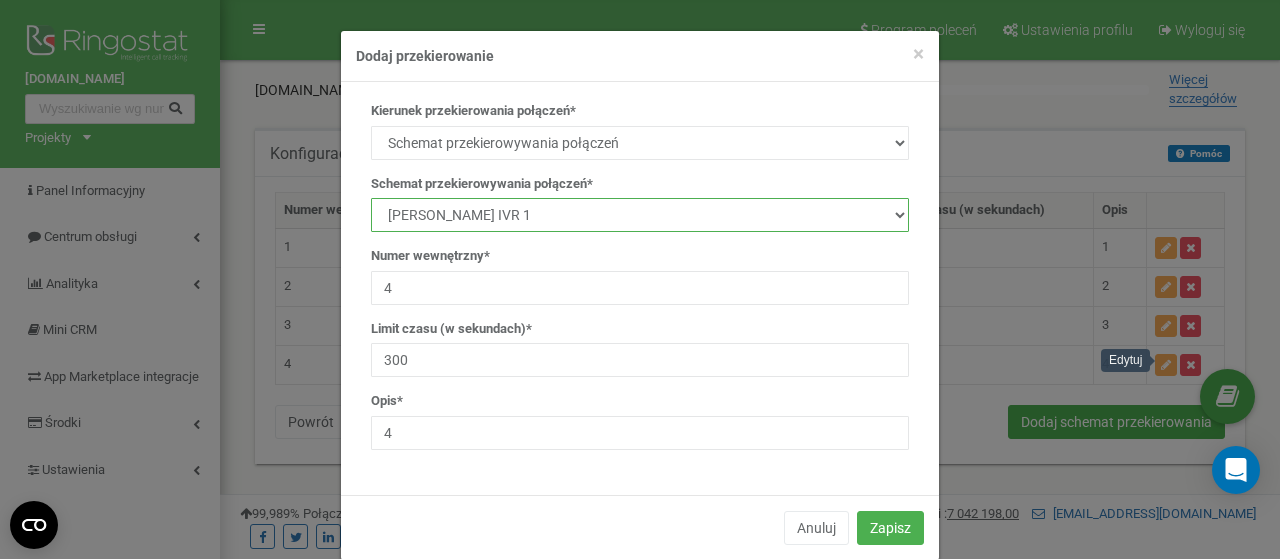 select on "140450" 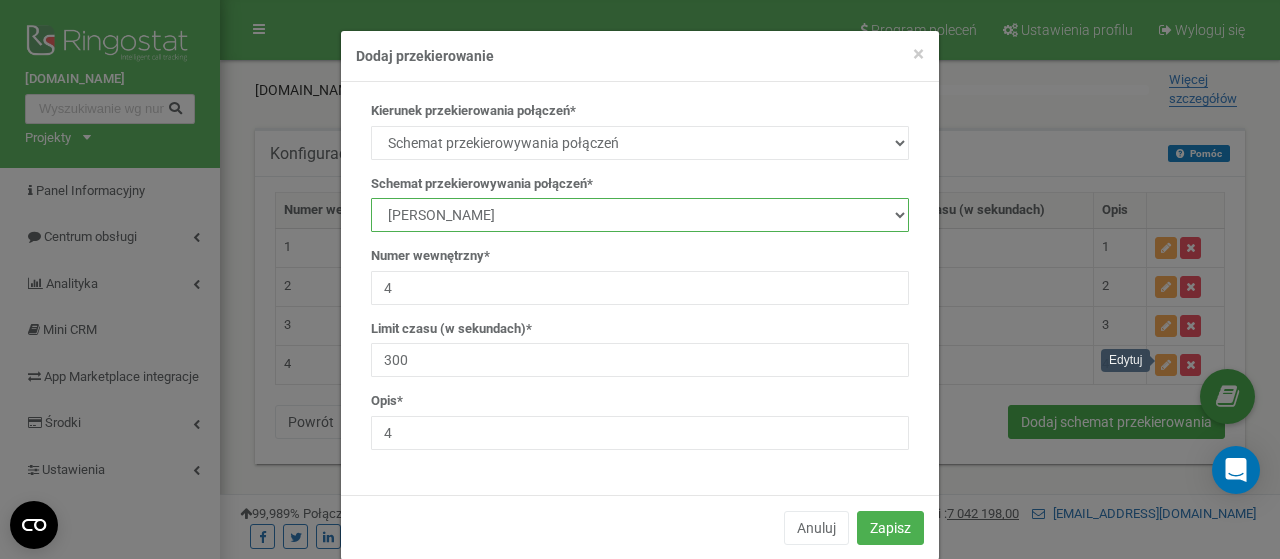 click on "[PERSON_NAME]" at bounding box center (0, 0) 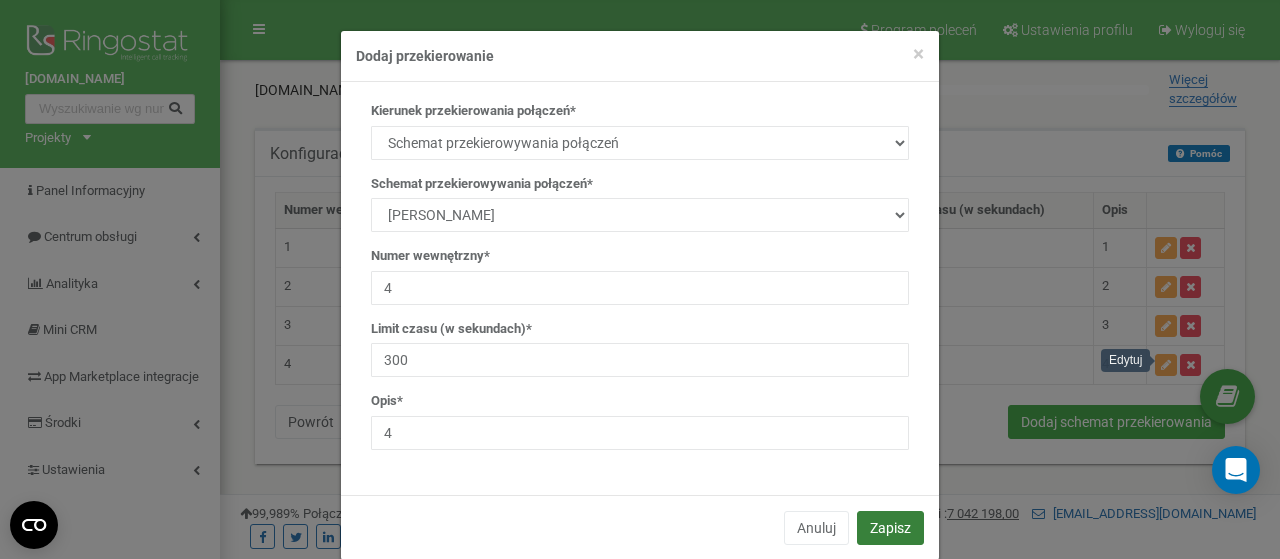 click on "Zapisz" at bounding box center [890, 528] 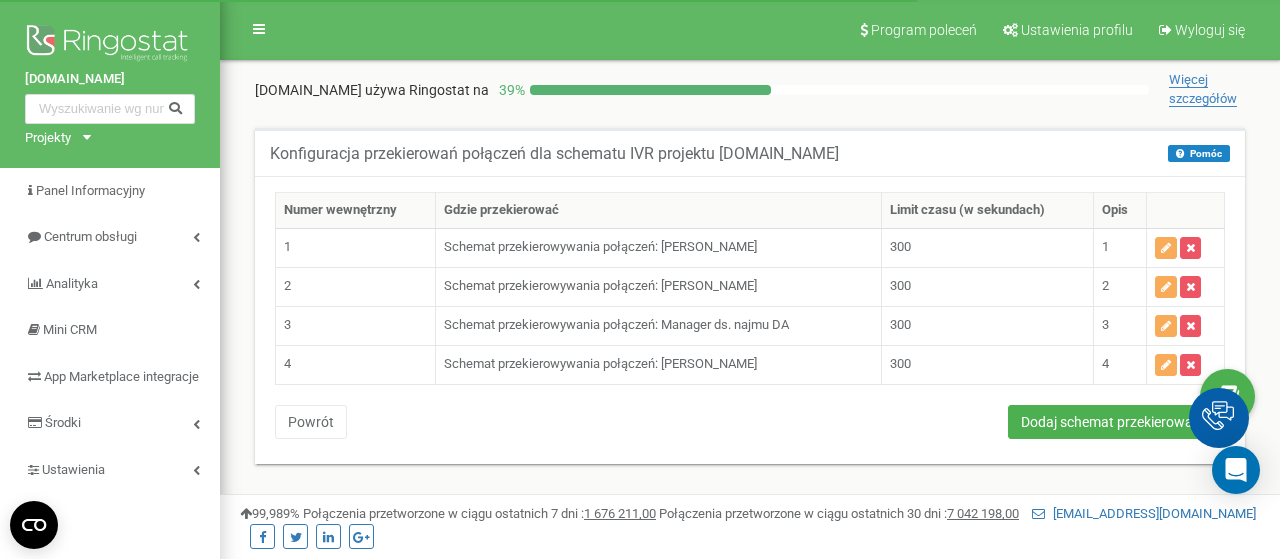 scroll, scrollTop: 0, scrollLeft: 0, axis: both 